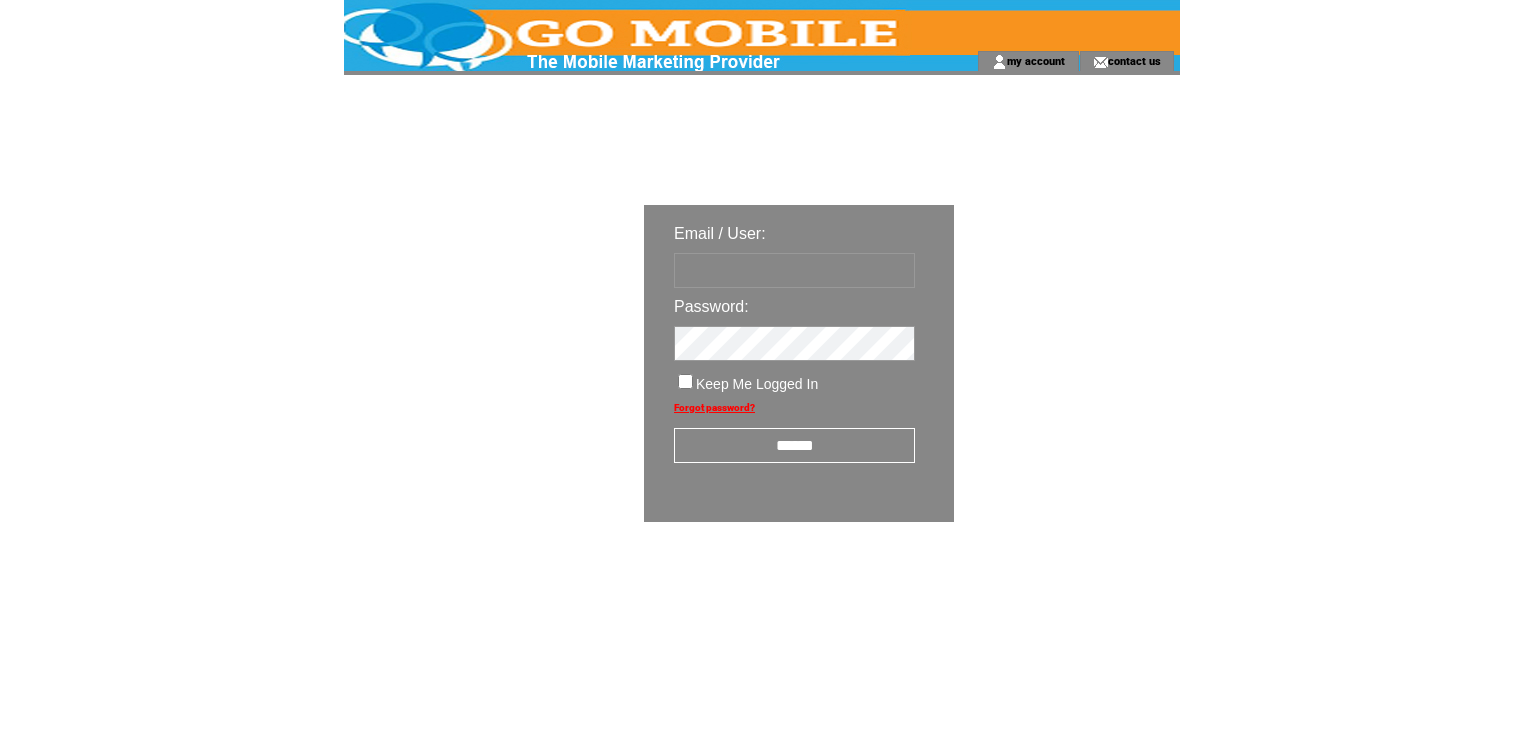 scroll, scrollTop: 0, scrollLeft: 0, axis: both 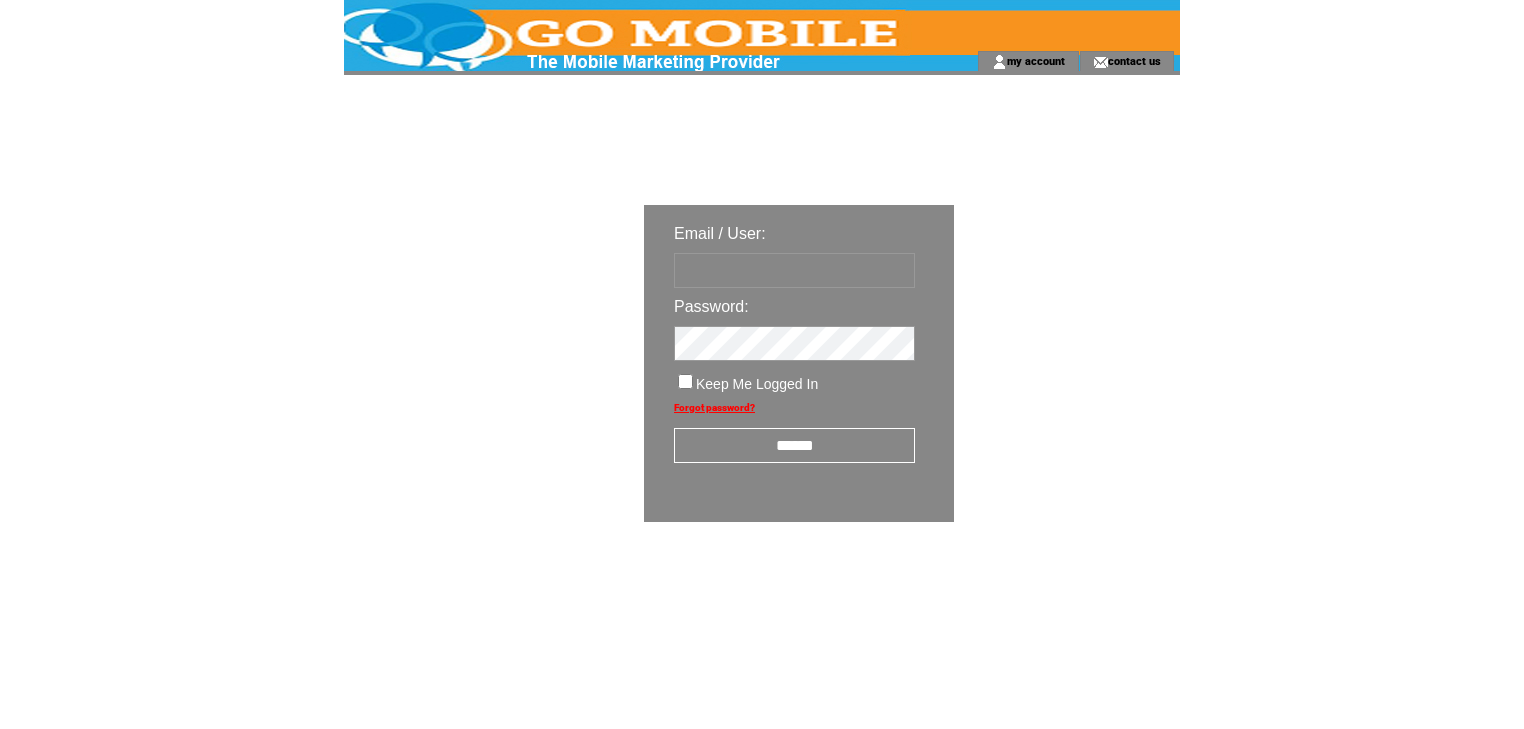 type on "********" 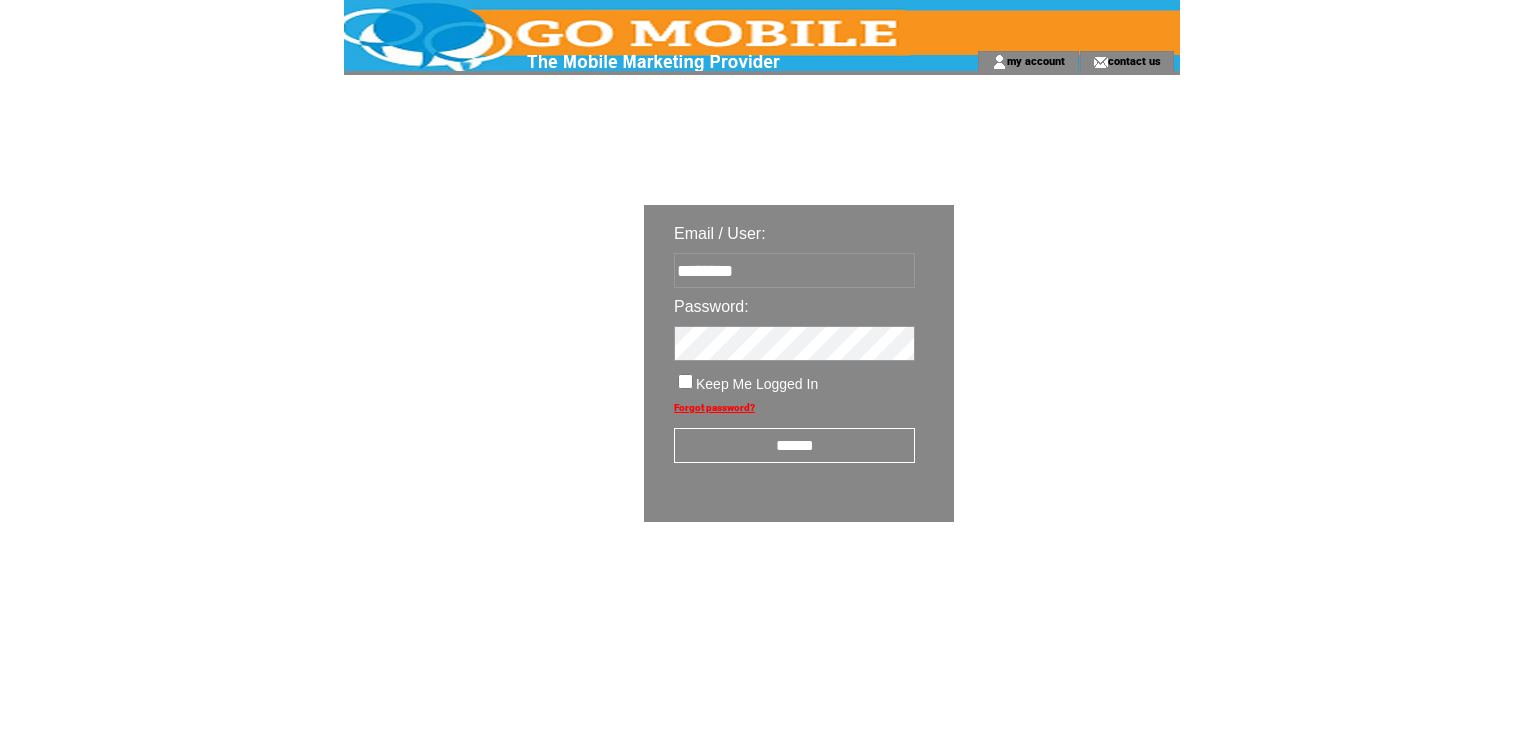 click on "******" at bounding box center (794, 445) 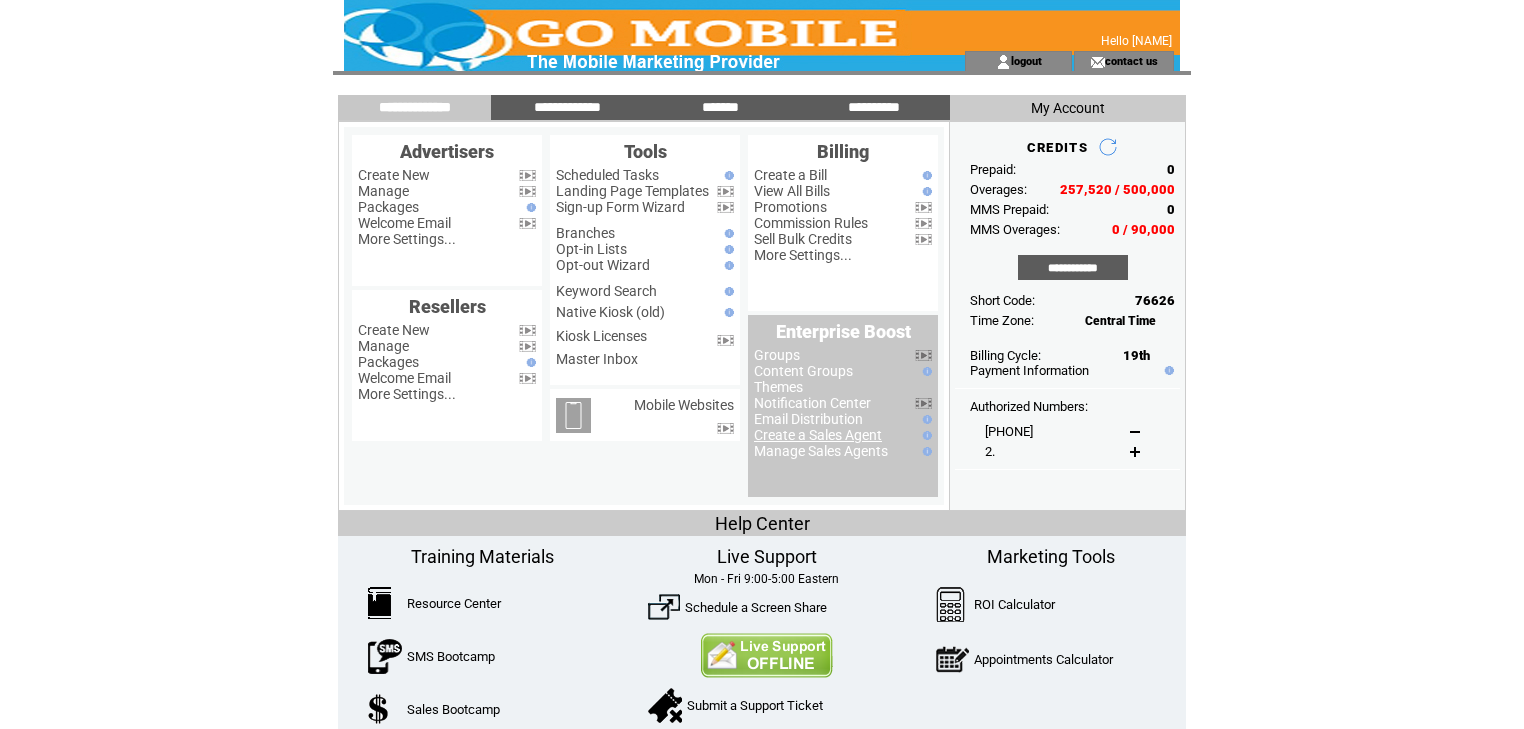 scroll, scrollTop: 0, scrollLeft: 0, axis: both 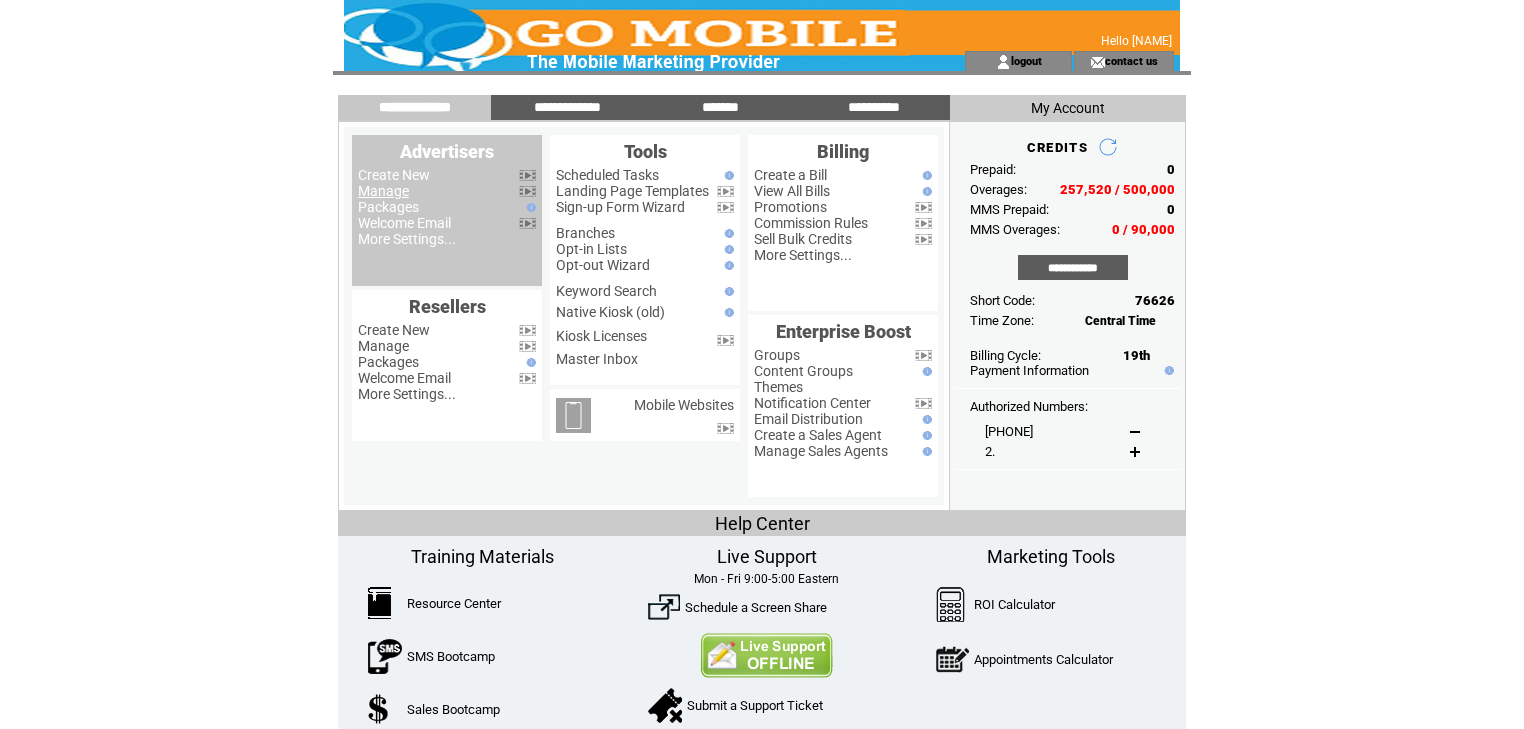click on "Manage" at bounding box center (383, 191) 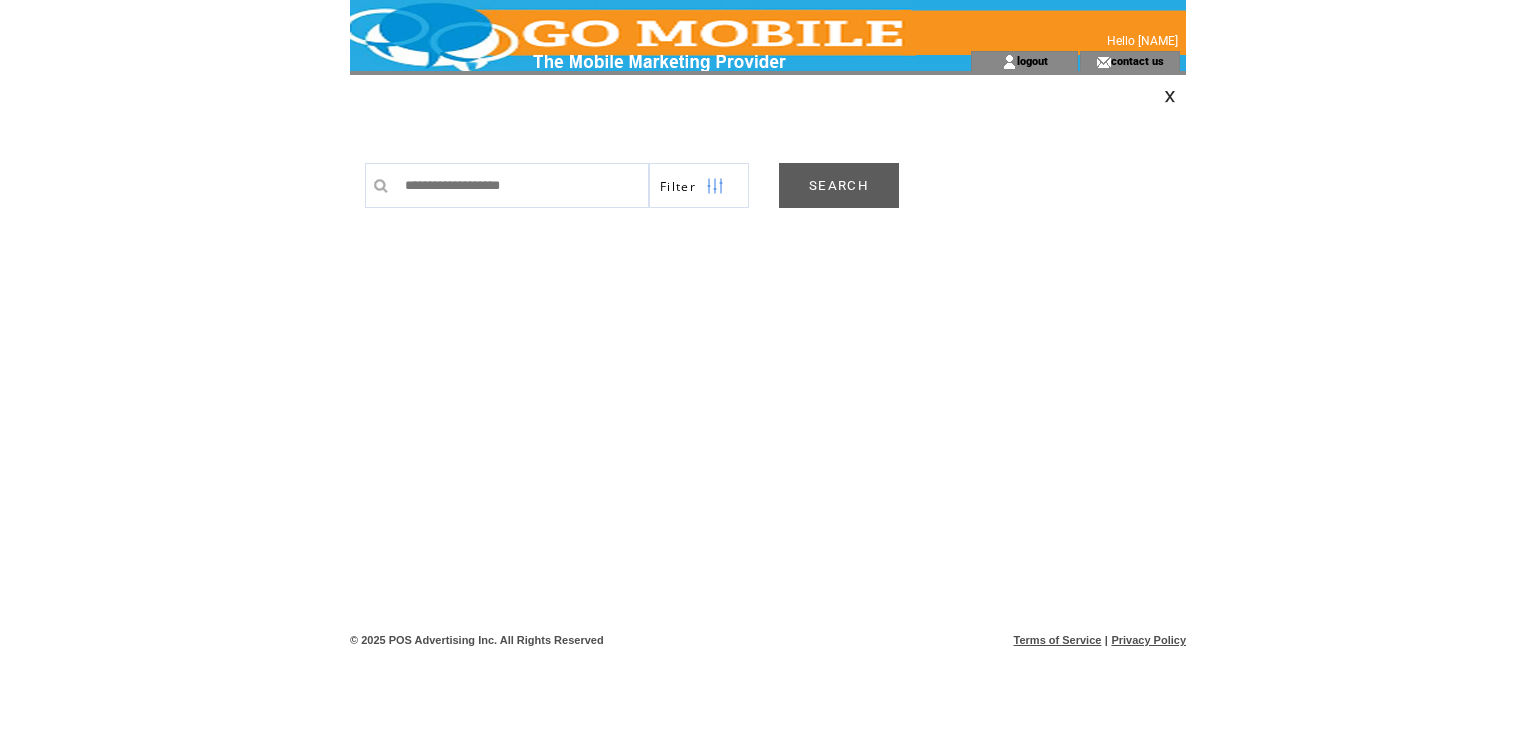 scroll, scrollTop: 0, scrollLeft: 0, axis: both 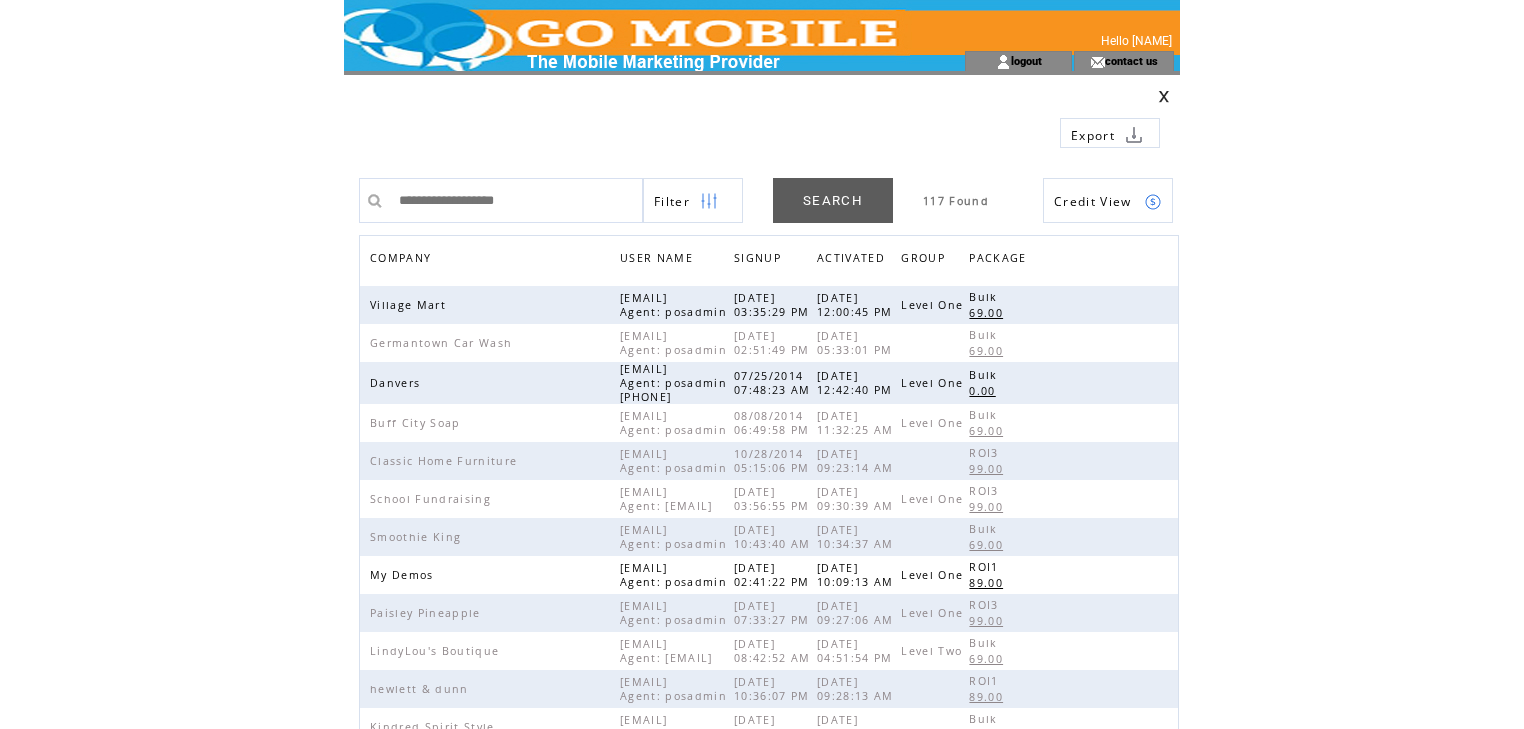 click on "COMPANY" at bounding box center [403, 260] 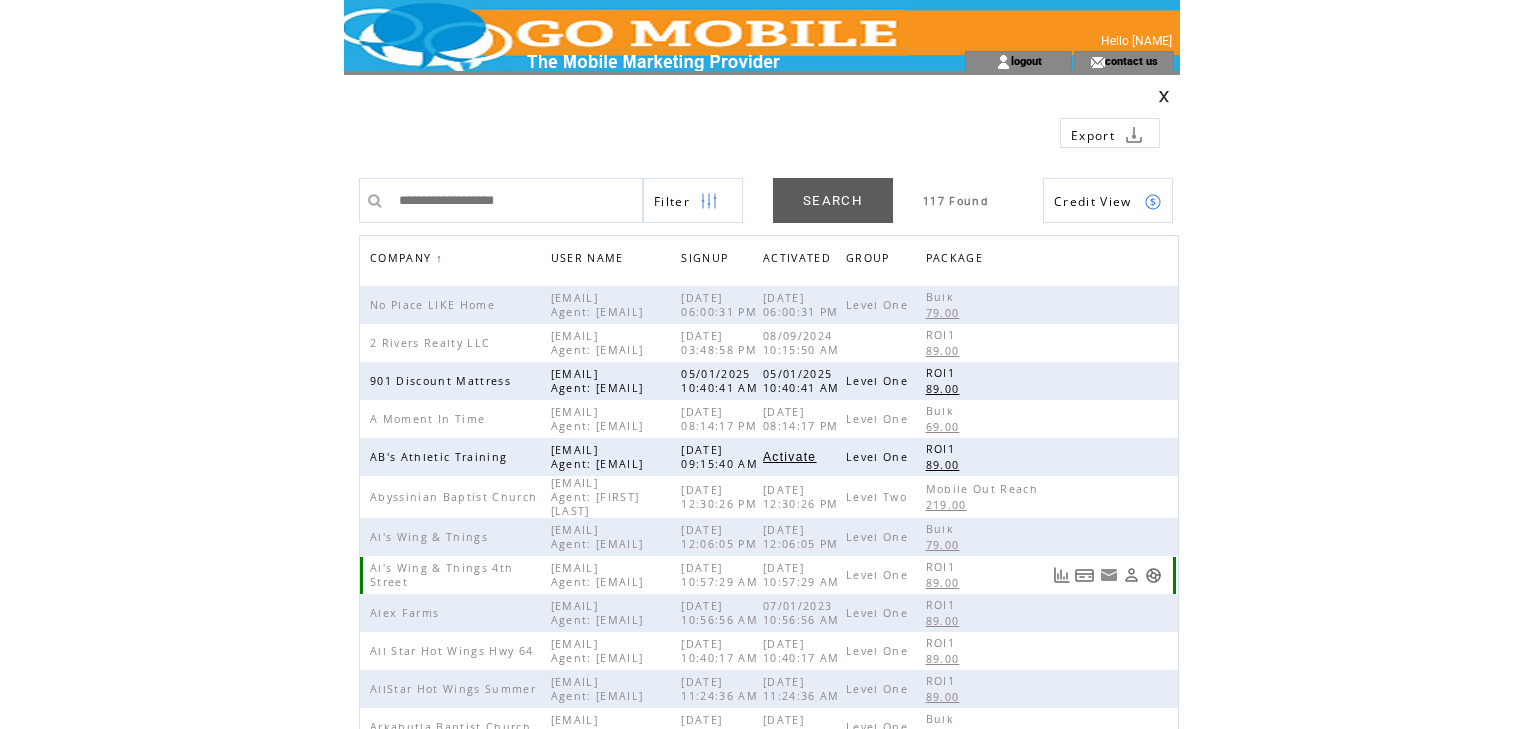 scroll, scrollTop: 60, scrollLeft: 0, axis: vertical 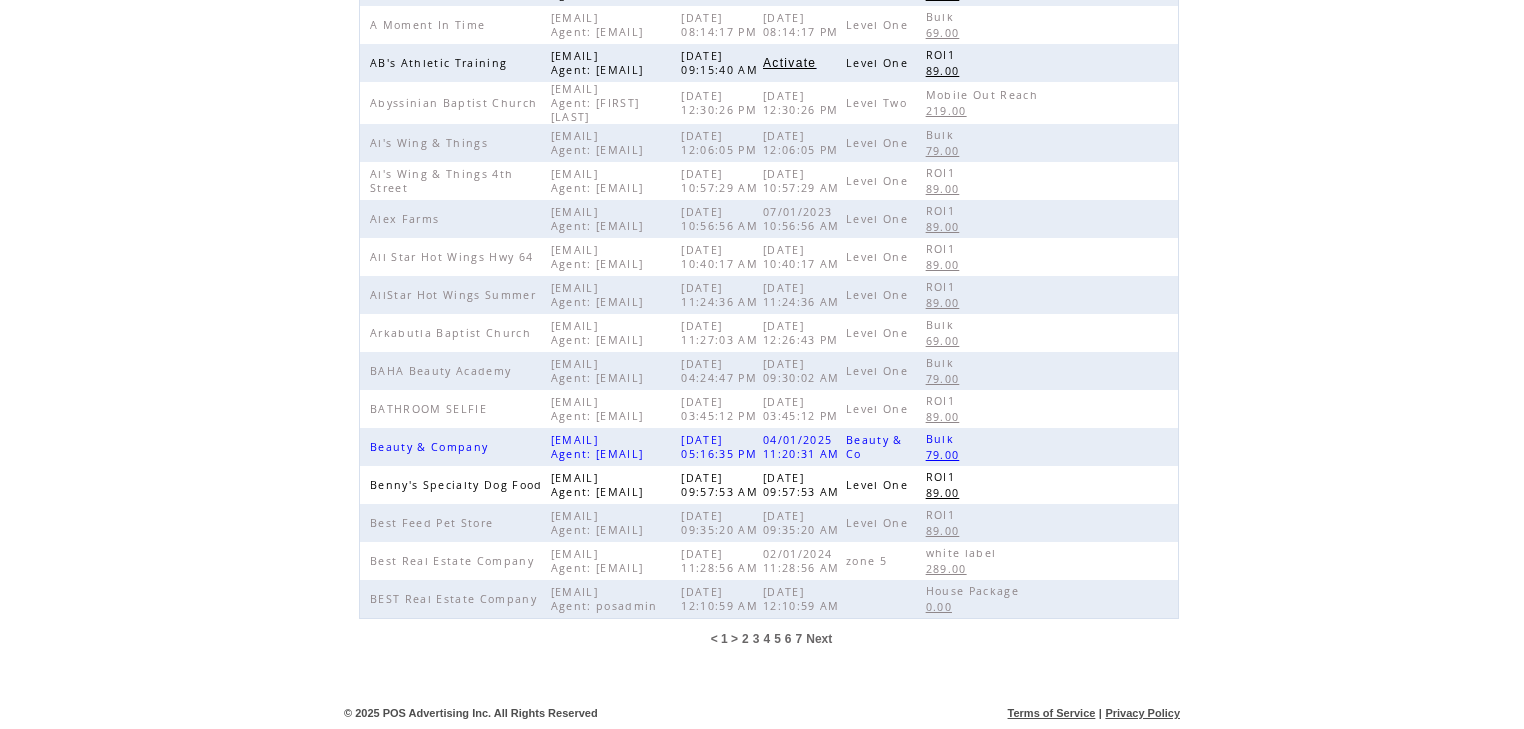 click on "5" at bounding box center [777, 639] 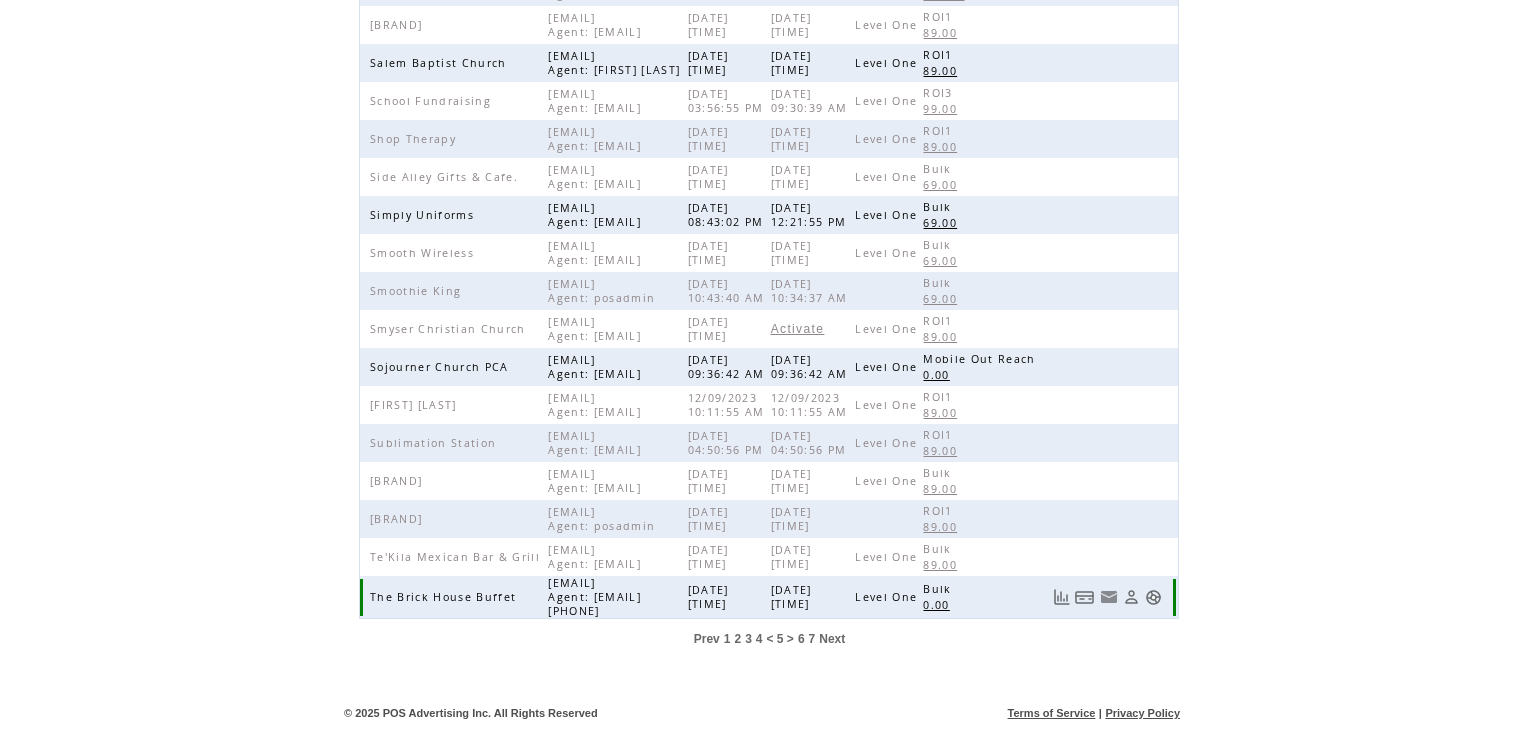 click at bounding box center (1153, 597) 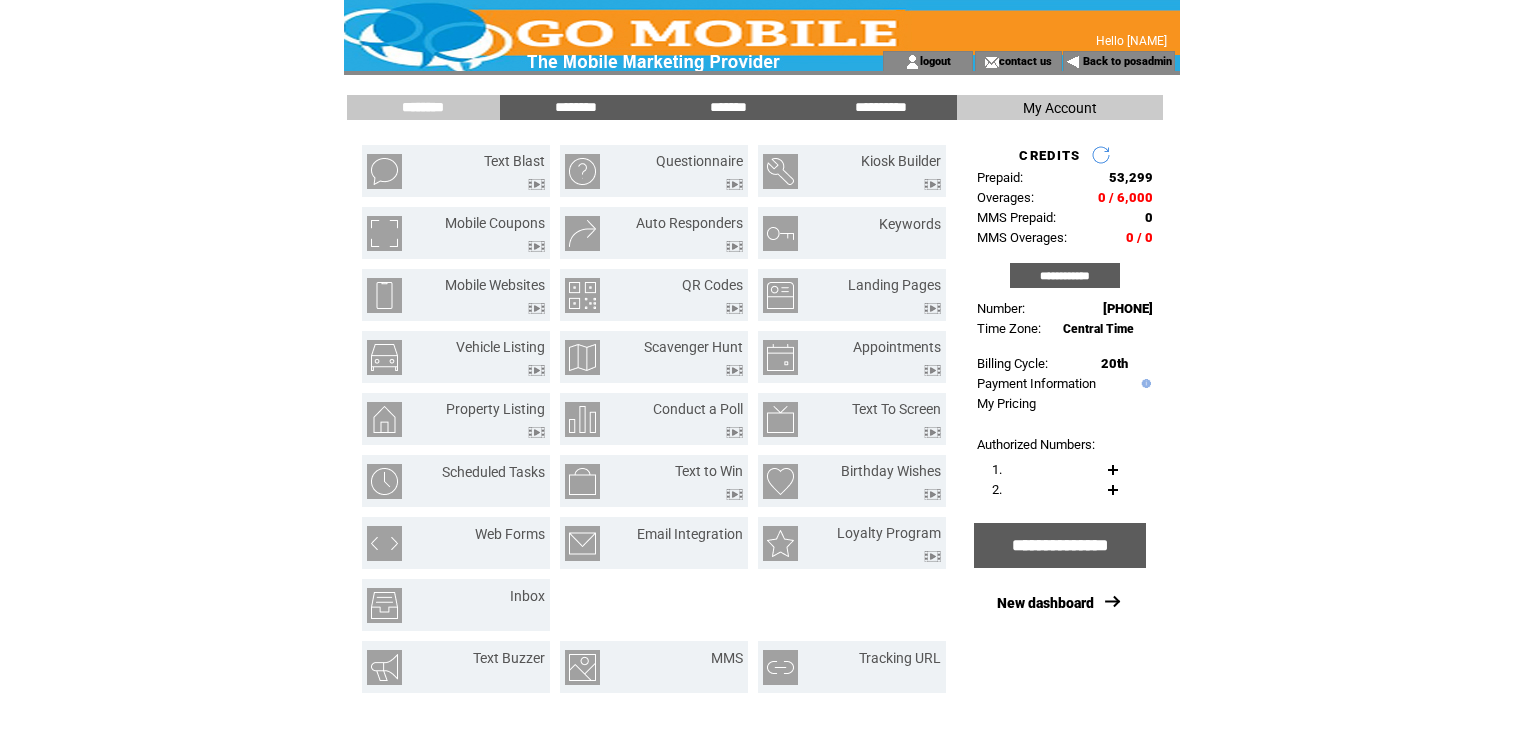 scroll, scrollTop: 0, scrollLeft: 0, axis: both 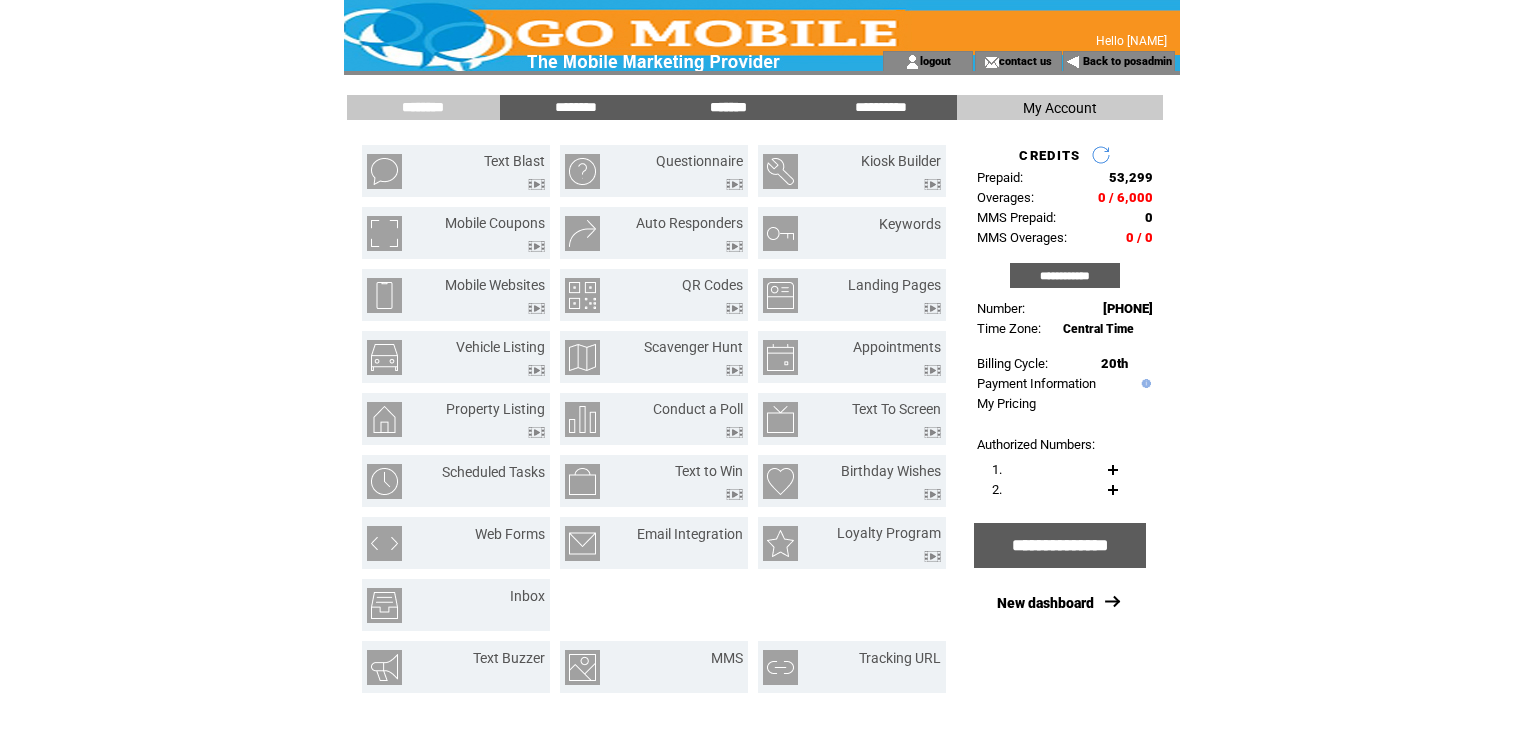 click on "*******" at bounding box center (728, 107) 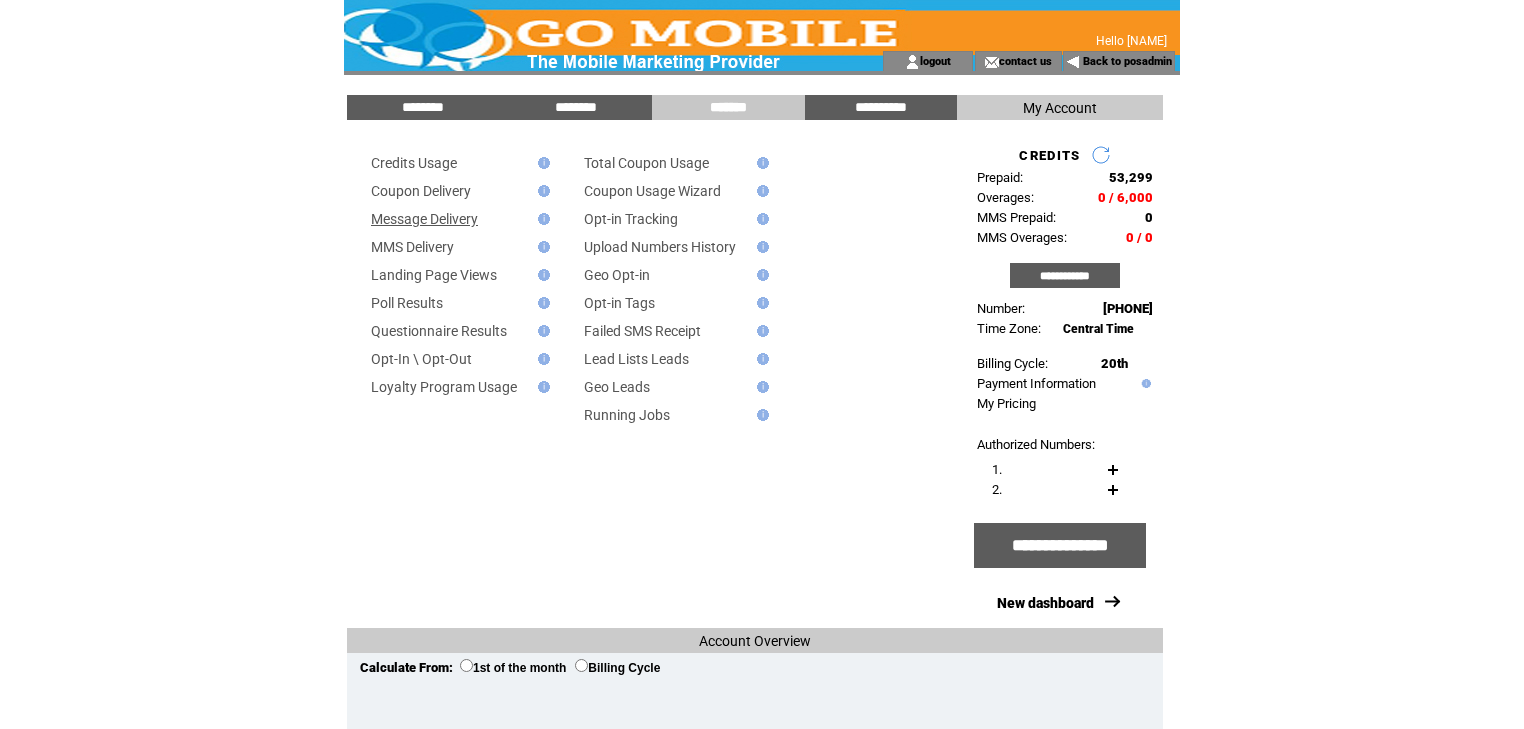 click on "Message Delivery" at bounding box center (424, 219) 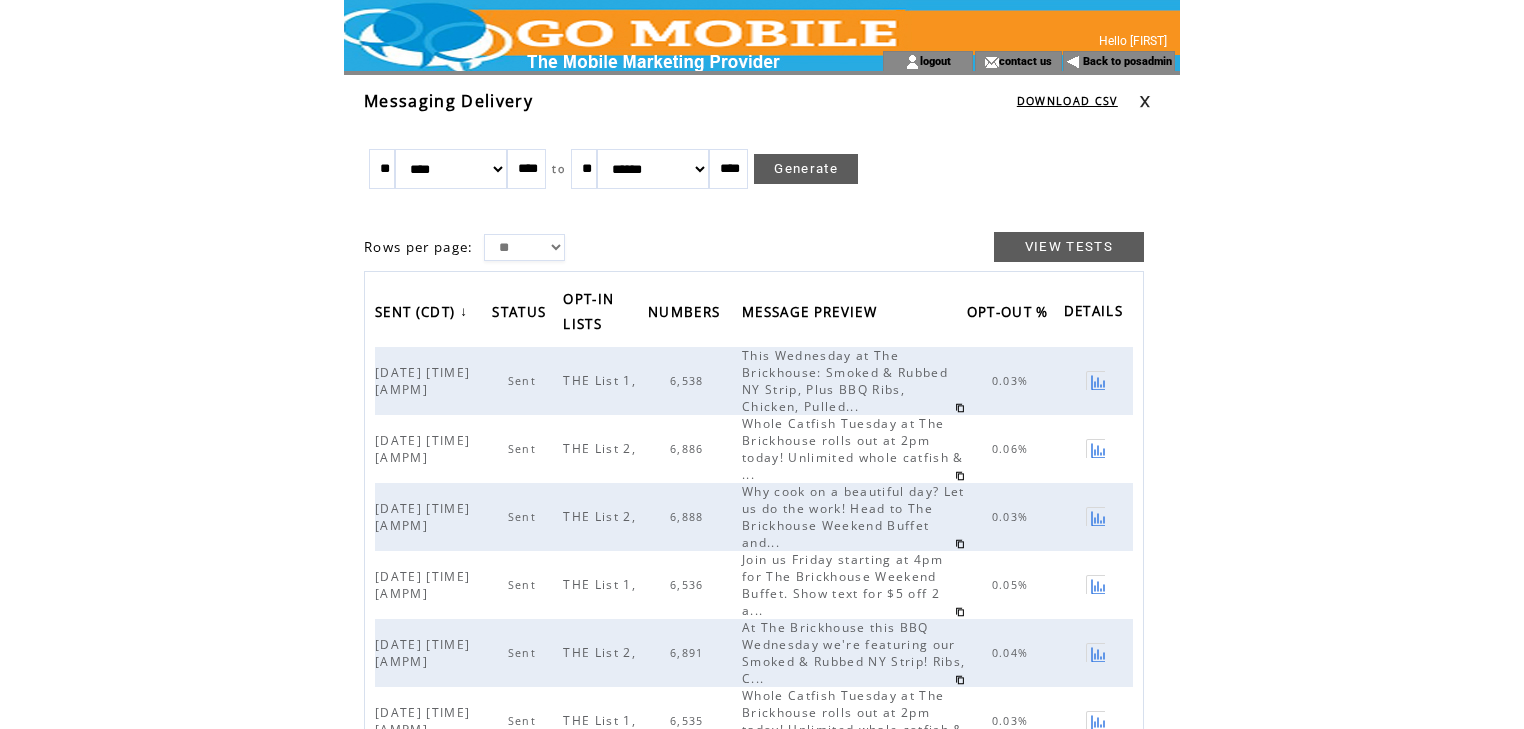 scroll, scrollTop: 0, scrollLeft: 0, axis: both 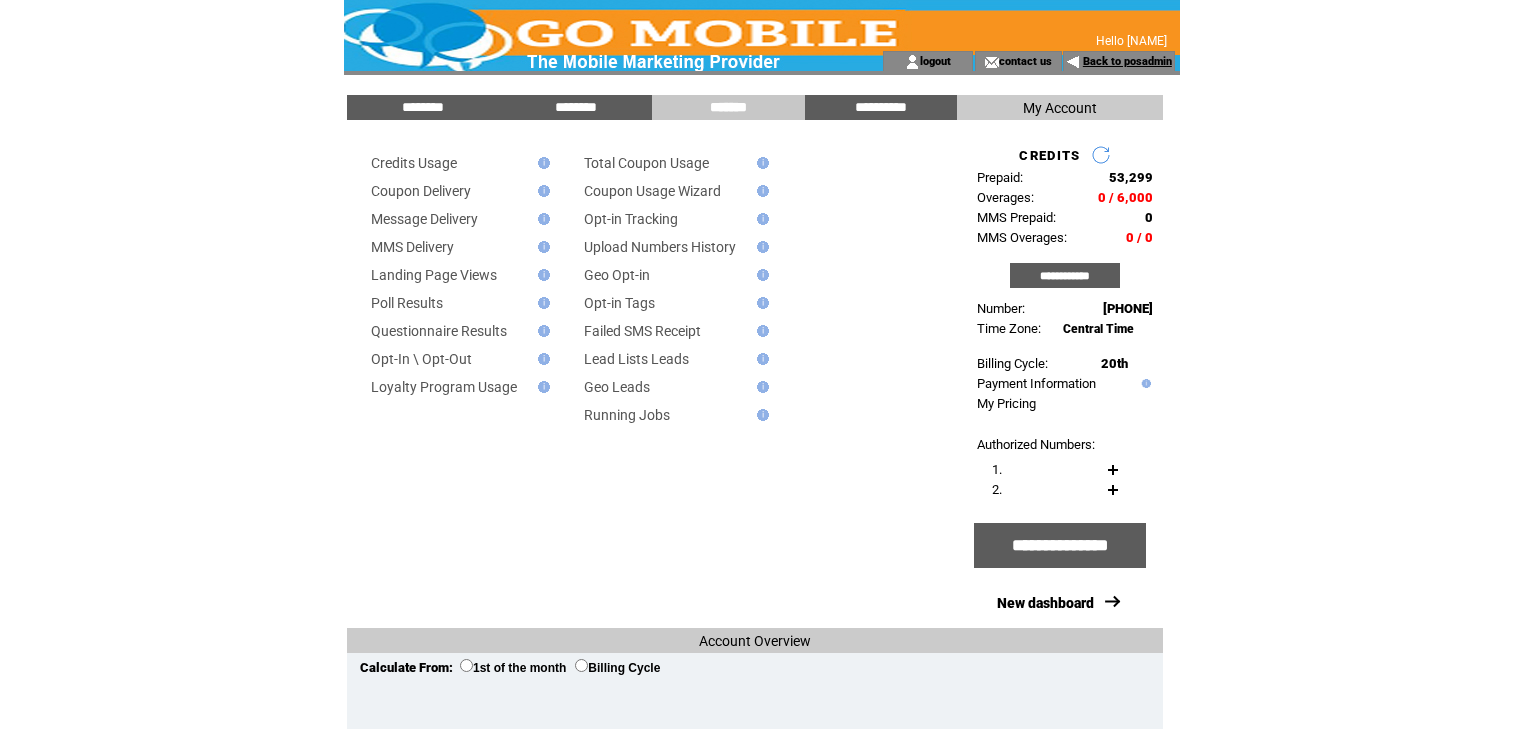click on "Back to posadmin" at bounding box center (1127, 61) 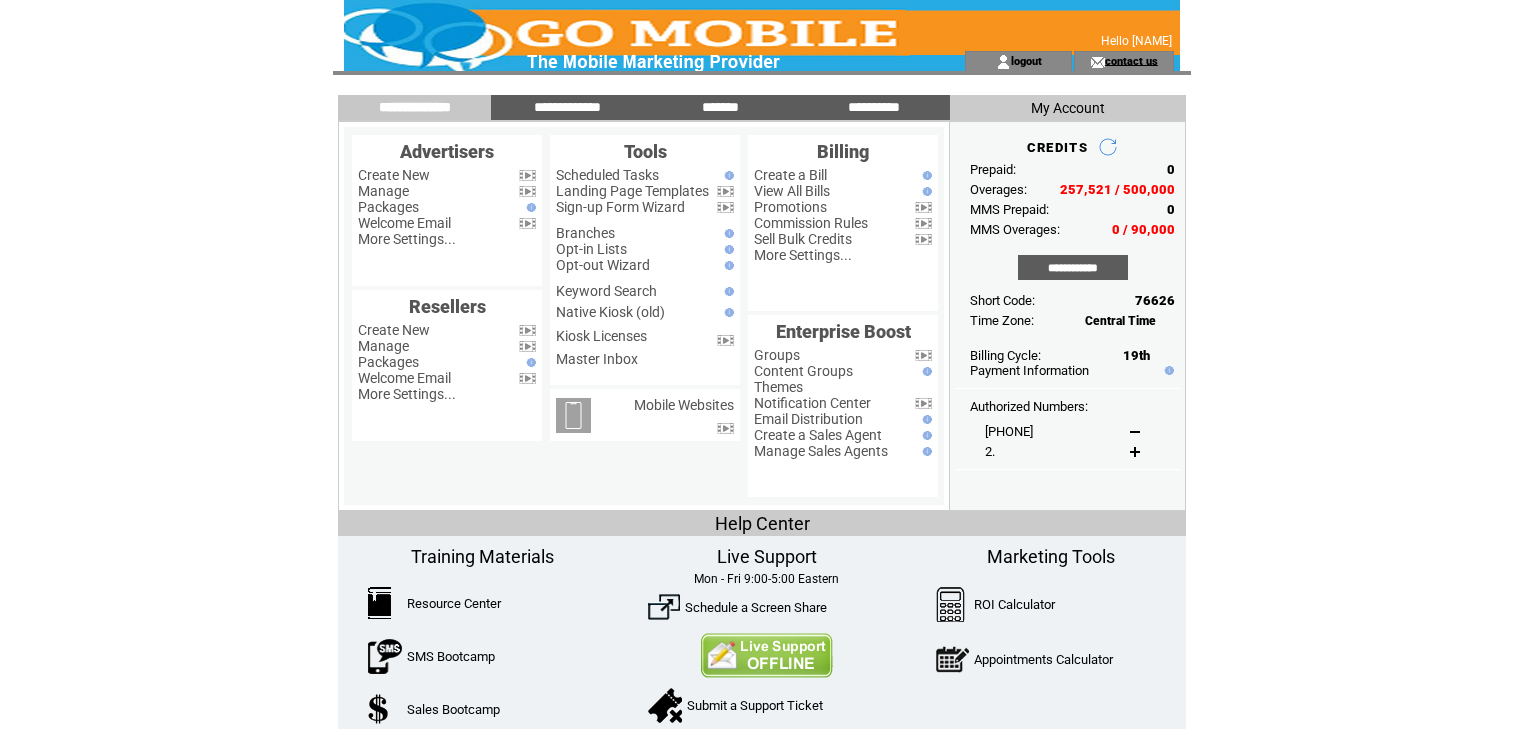 scroll, scrollTop: 0, scrollLeft: 0, axis: both 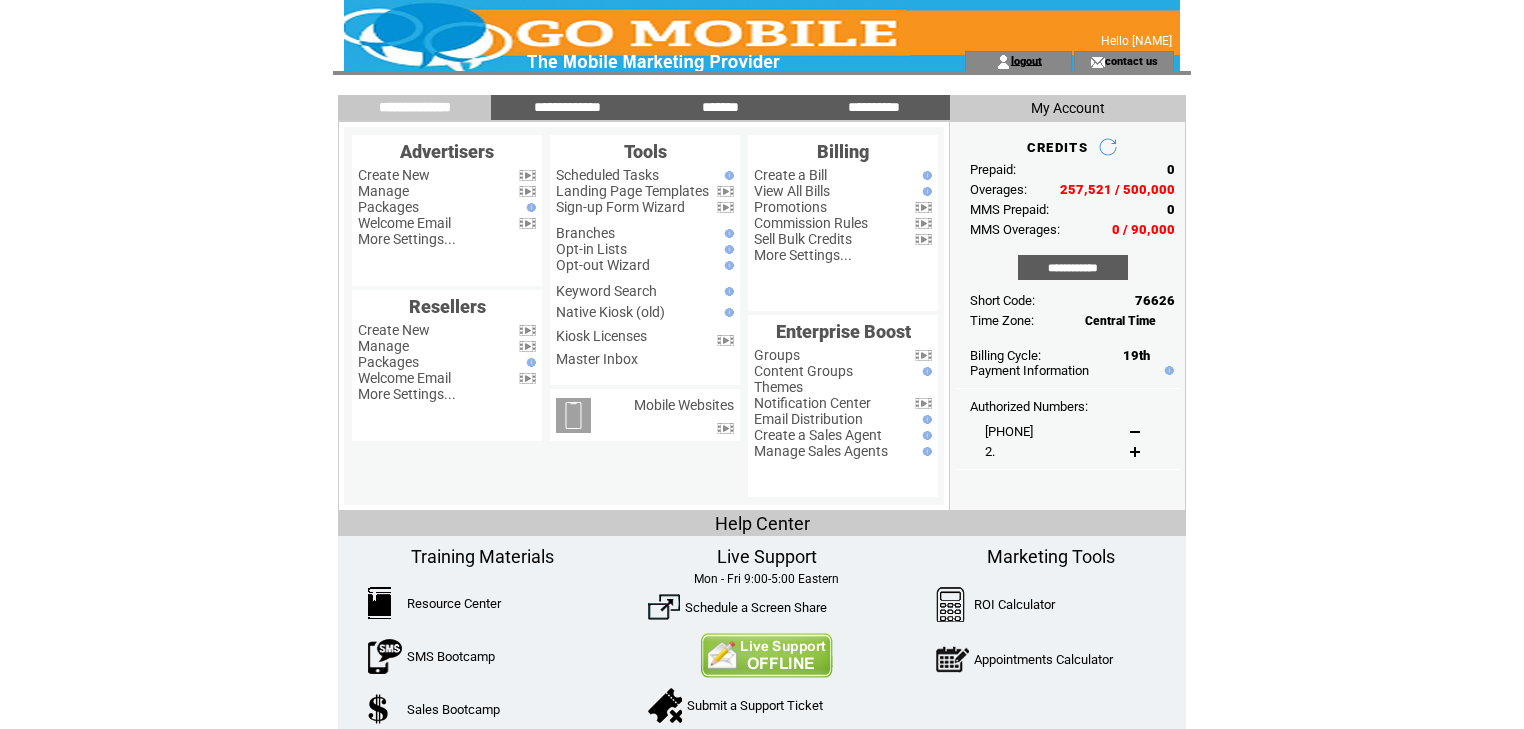click on "logout" at bounding box center [1026, 60] 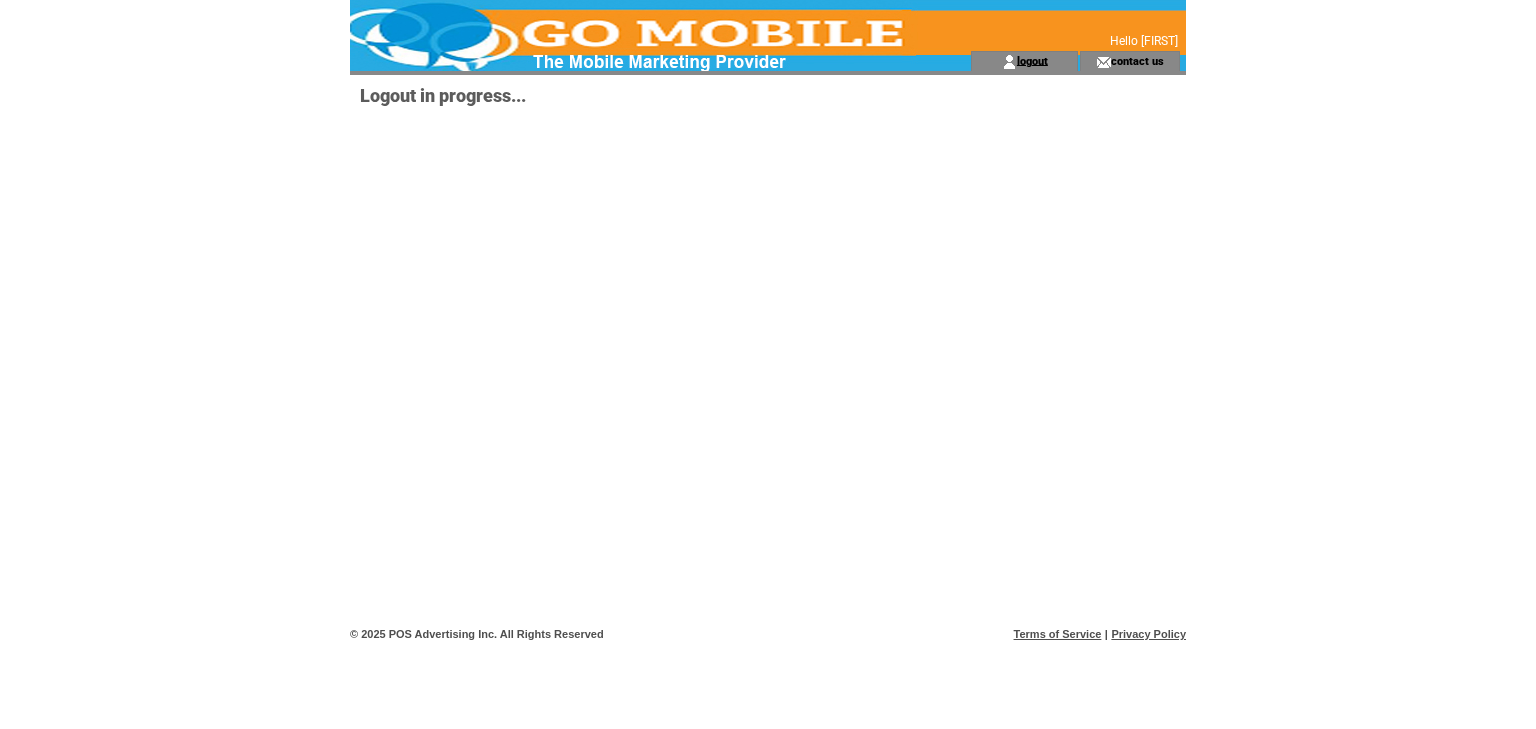 scroll, scrollTop: 0, scrollLeft: 0, axis: both 